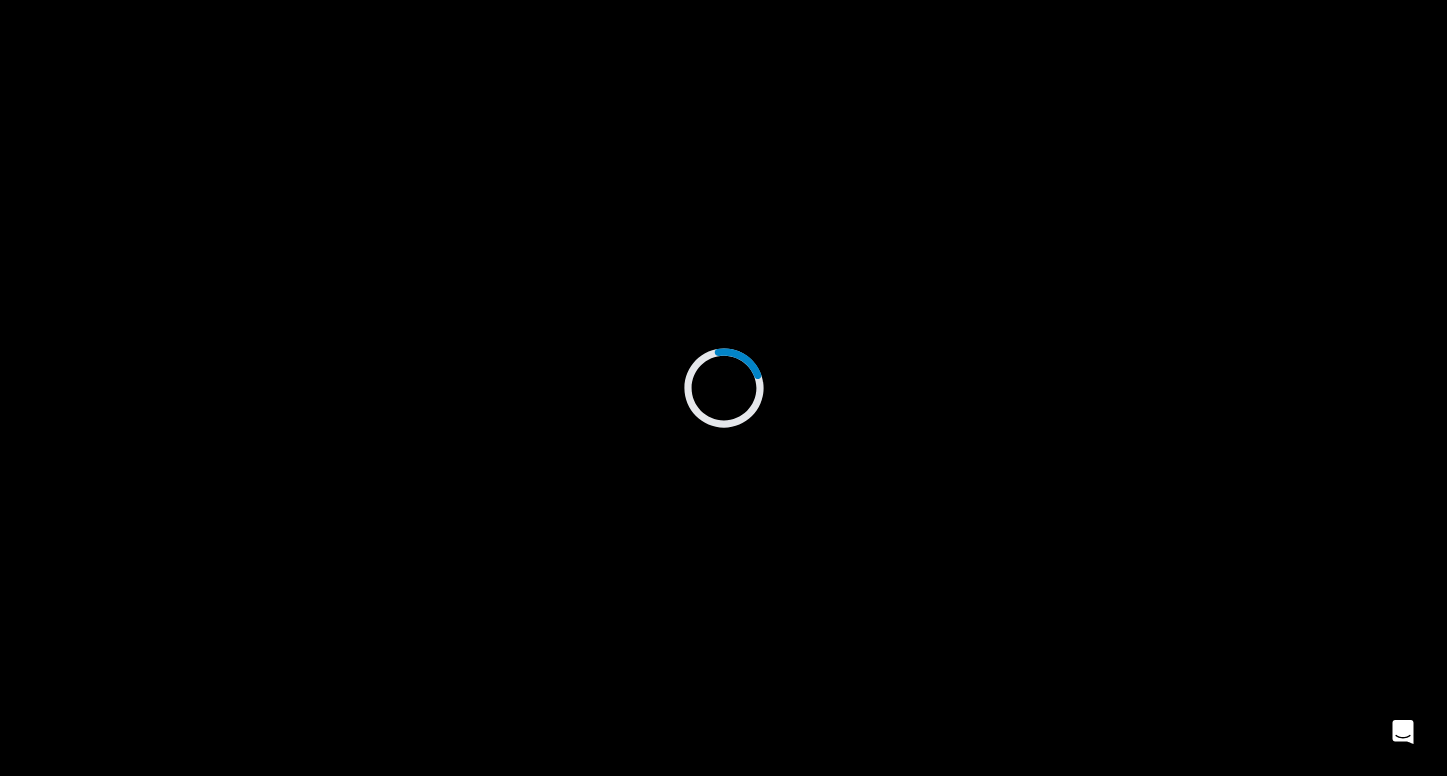 scroll, scrollTop: 0, scrollLeft: 0, axis: both 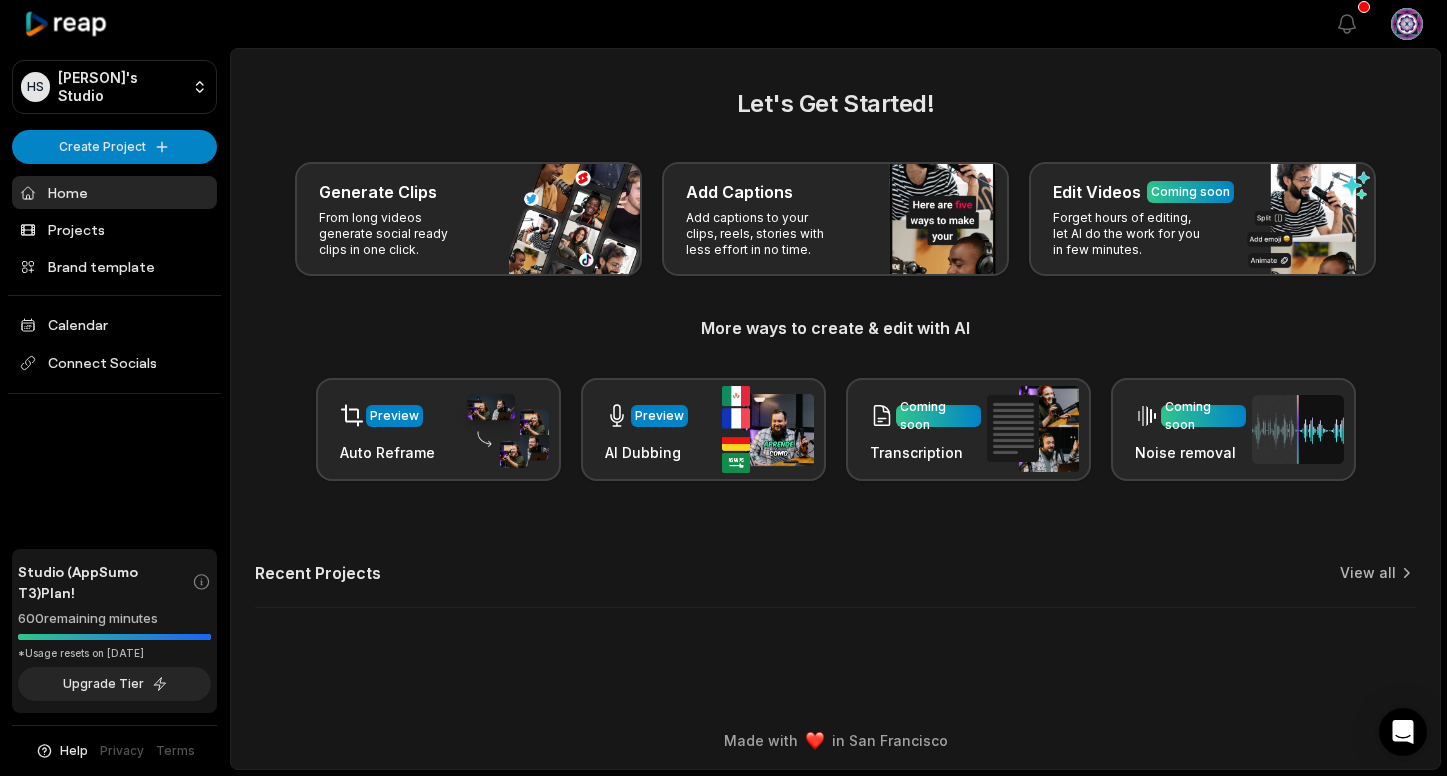 click on "Let's Get Started! Generate Clips From long videos generate social ready clips in one click. Add Captions Add captions to your clips, reels, stories with less effort in no time. Edit Videos Coming soon Forget hours of editing, let AI do the work for you in few minutes. More ways to create & edit with AI Preview Auto Reframe Preview AI Dubbing Coming soon Transcription Coming soon Noise removal" at bounding box center [835, 283] 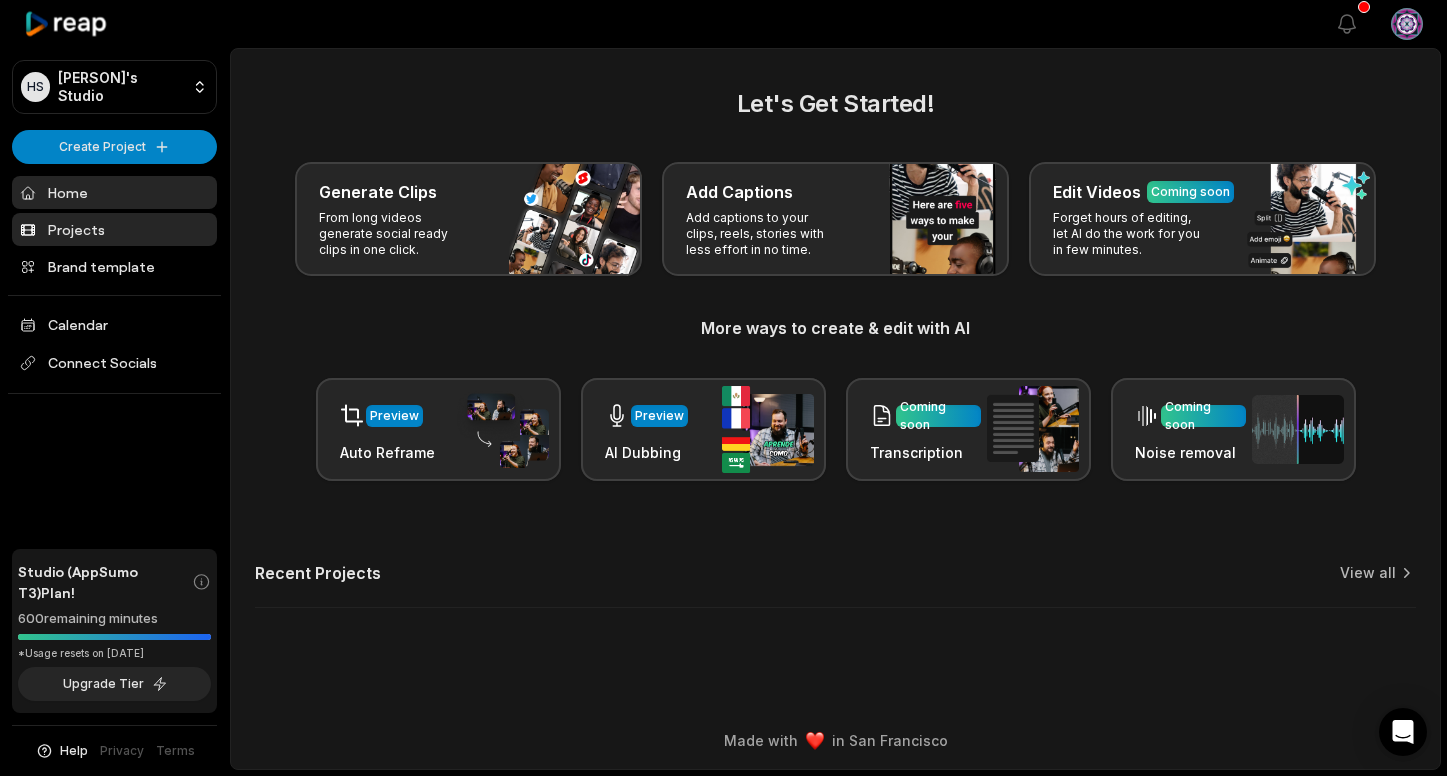 click on "Projects" at bounding box center [114, 229] 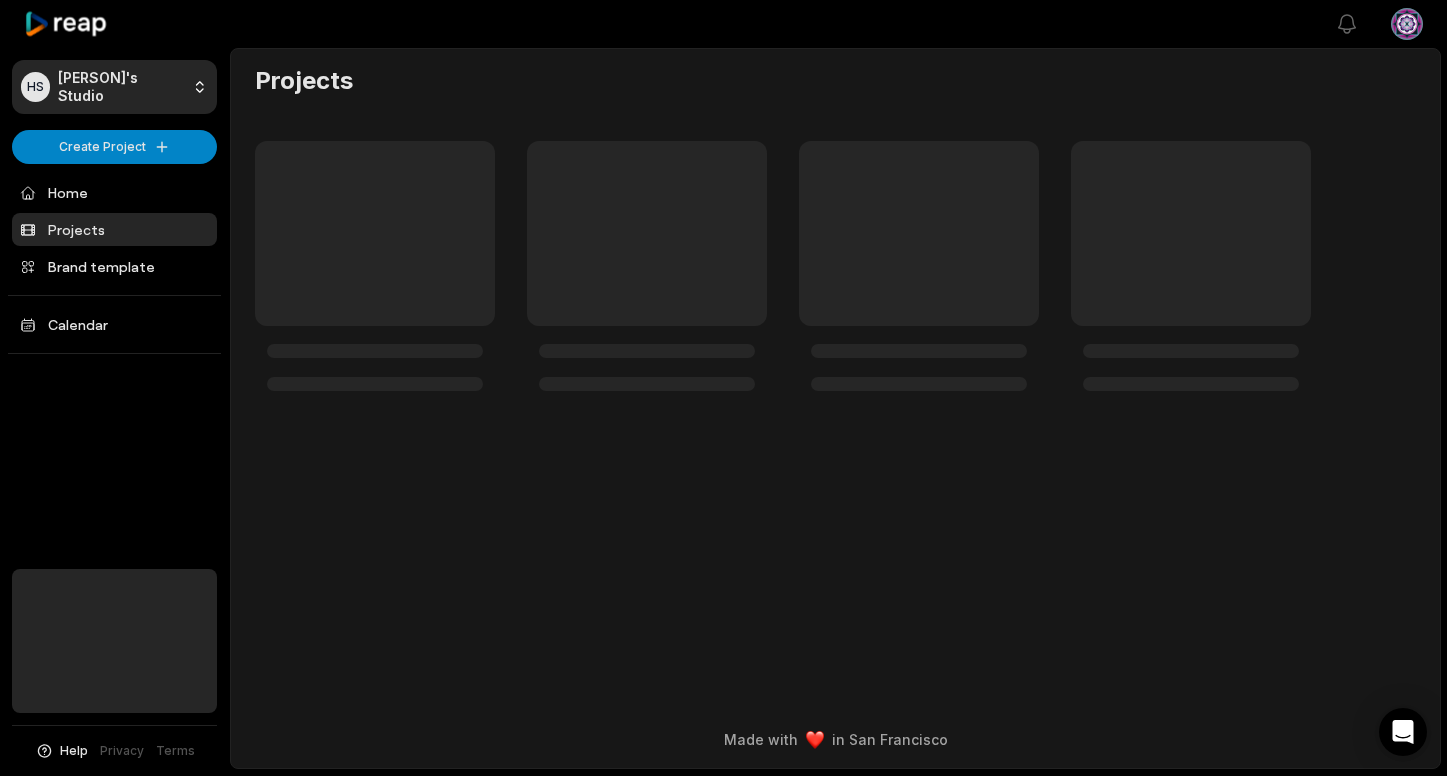 scroll, scrollTop: 0, scrollLeft: 0, axis: both 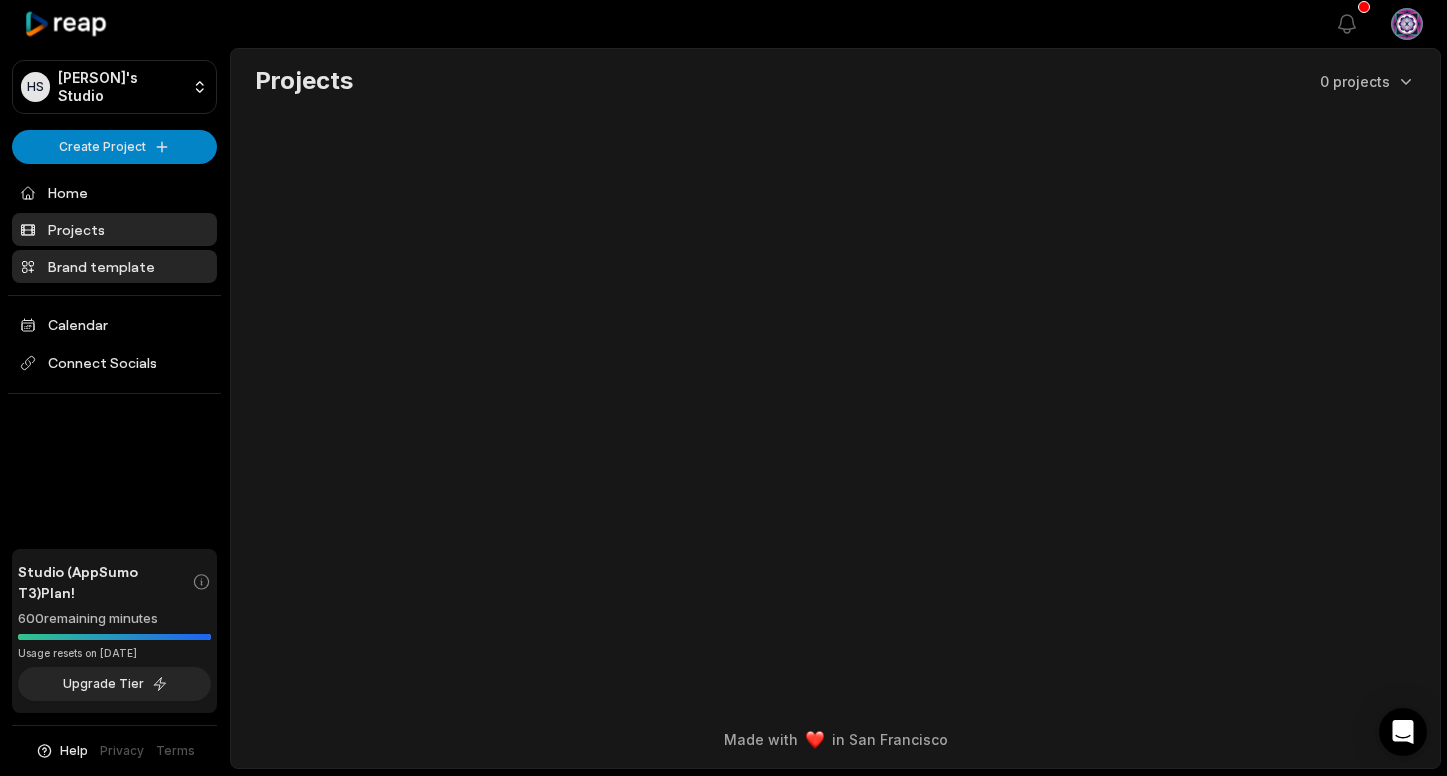 click on "Brand template" at bounding box center (114, 266) 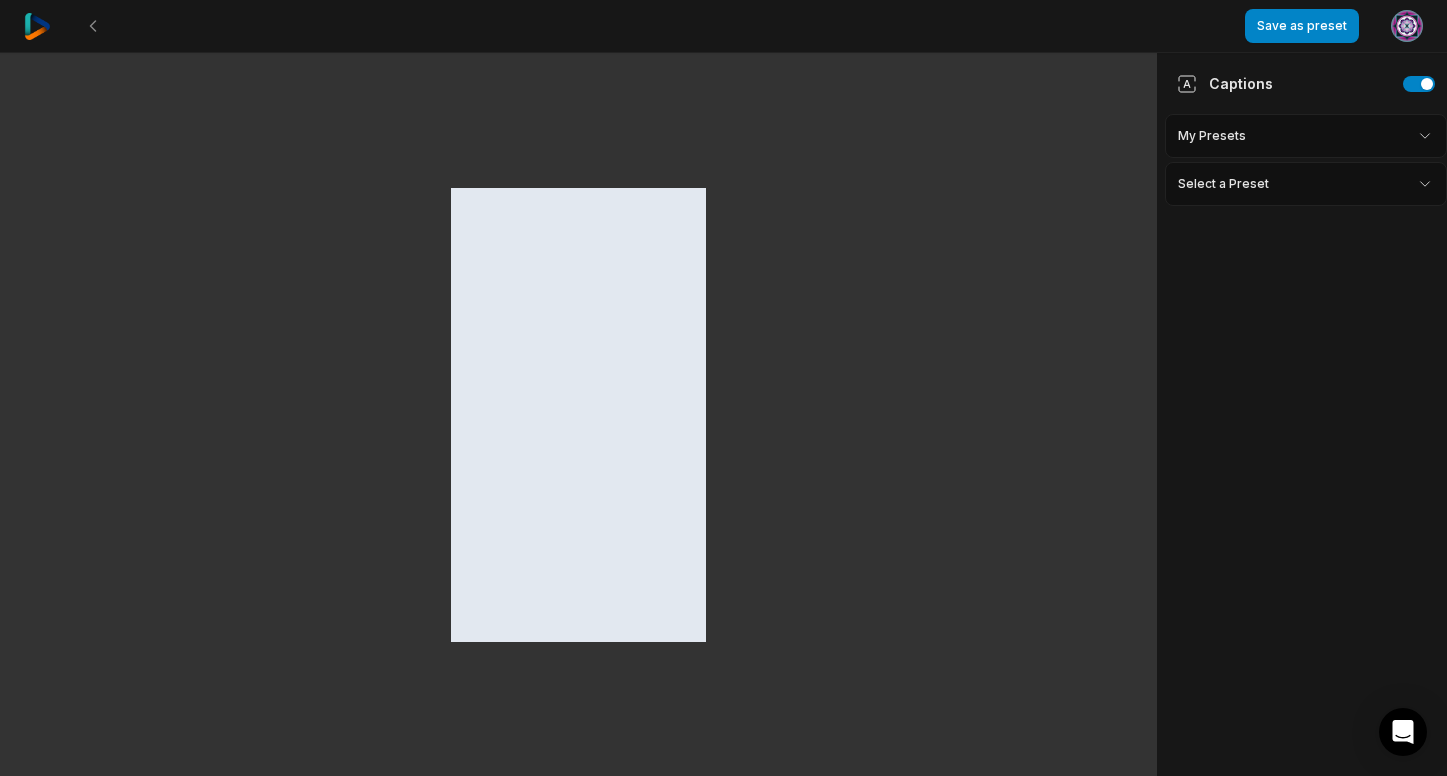 scroll, scrollTop: 0, scrollLeft: 0, axis: both 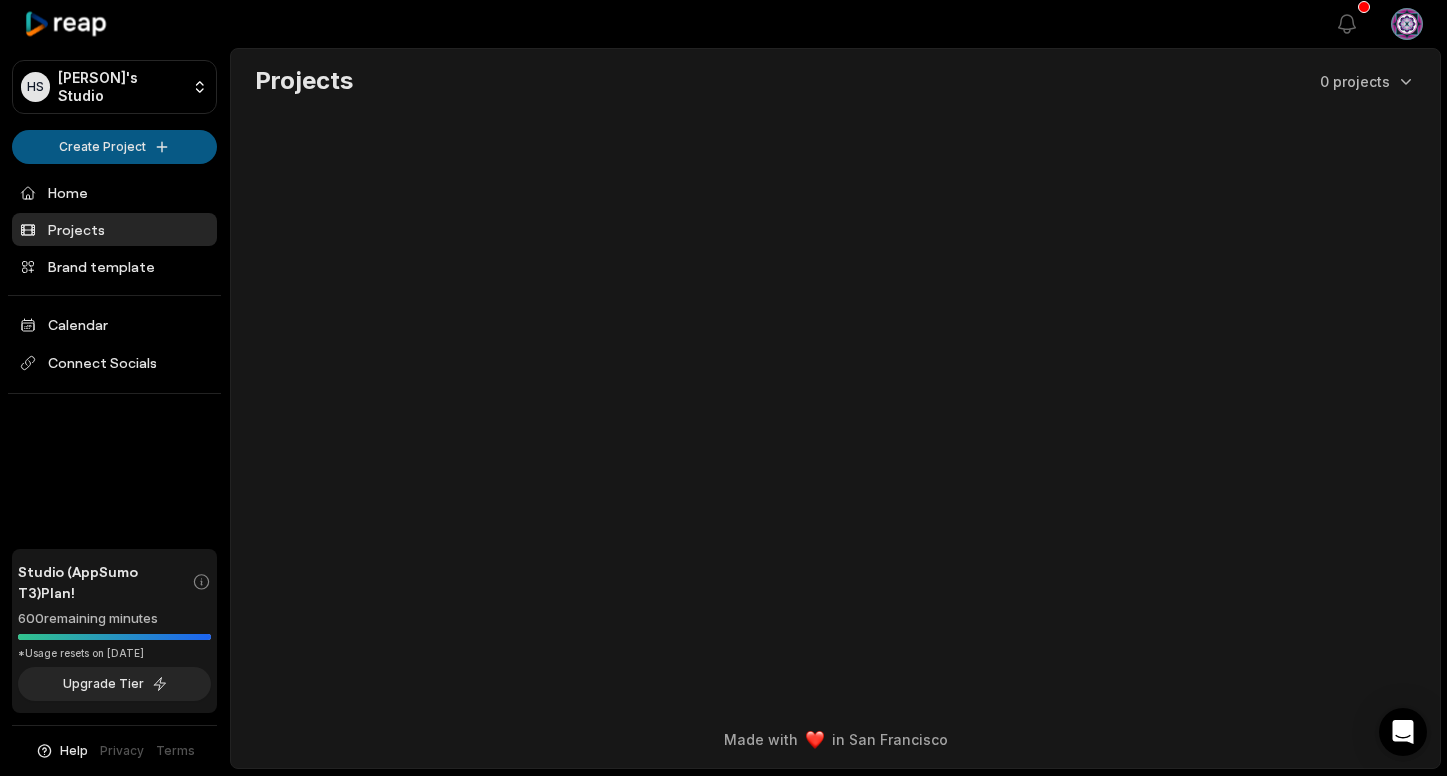 click on "HS Hari's Studio Create Project Home Projects Brand template Calendar Connect Socials Studio (AppSumo T3)  Plan! 600  remaining minutes *Usage resets on July 21, 2025 Upgrade Tier Help Privacy Terms Open sidebar View notifications Open user menu Projects   0 projects   Made with   in San Francisco" at bounding box center (723, 388) 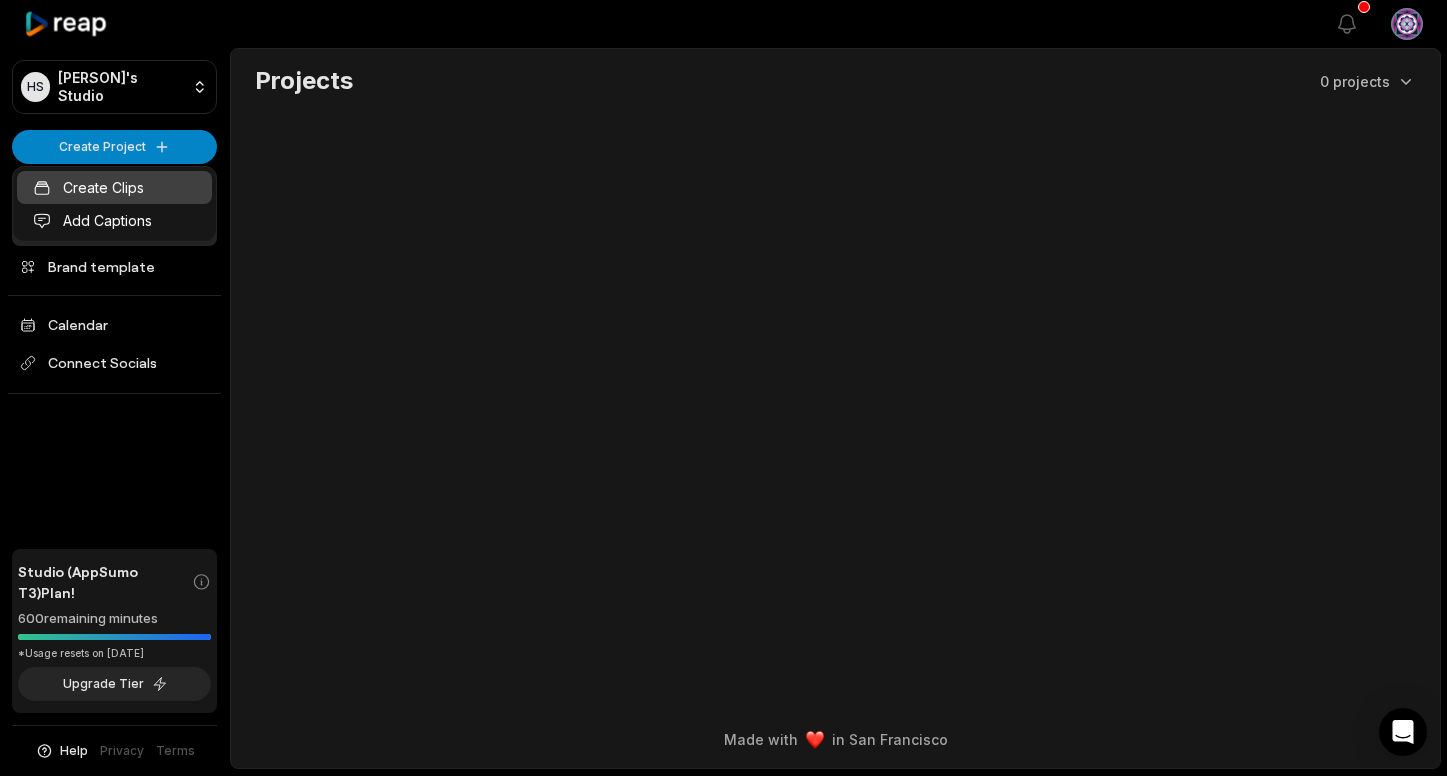 click on "Create Clips" at bounding box center [114, 187] 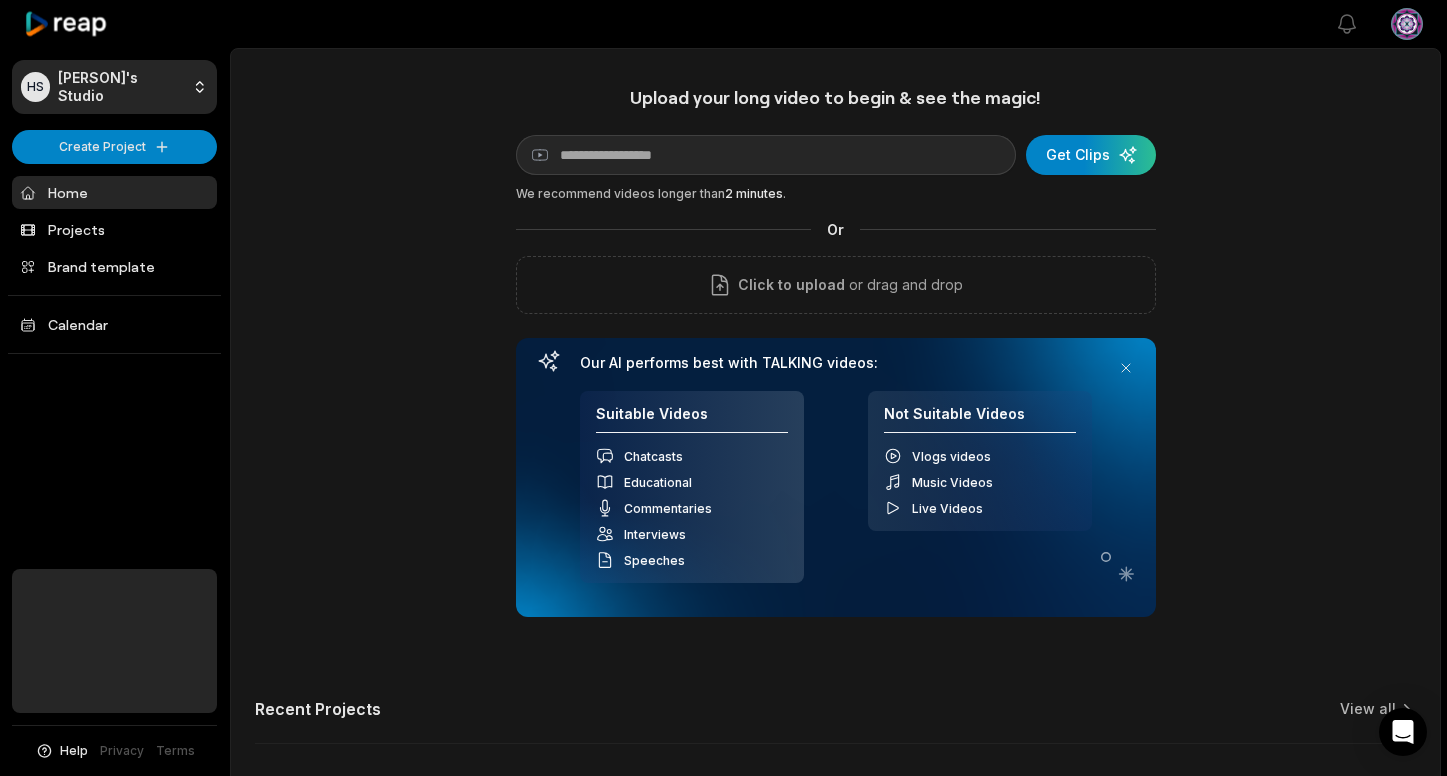 scroll, scrollTop: 0, scrollLeft: 0, axis: both 